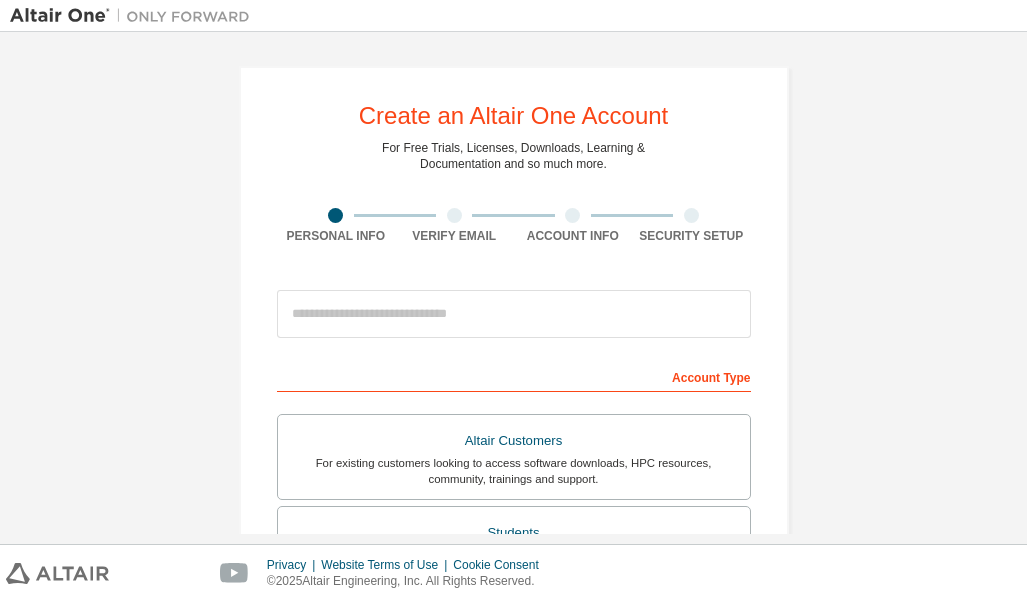 scroll, scrollTop: 0, scrollLeft: 0, axis: both 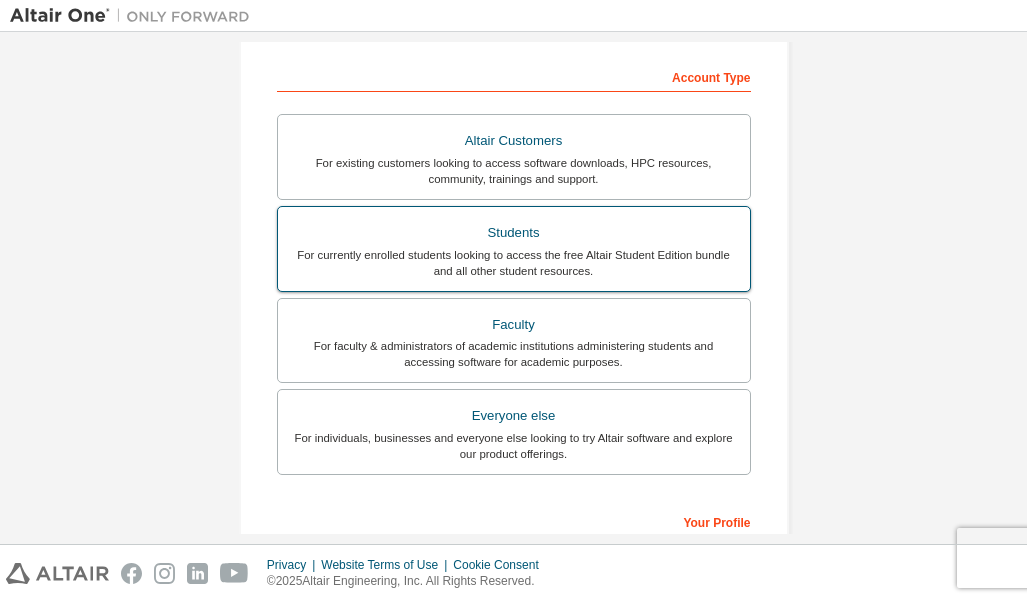 click on "For currently enrolled students looking to access the free Altair Student Edition bundle and all other student resources." at bounding box center [514, 263] 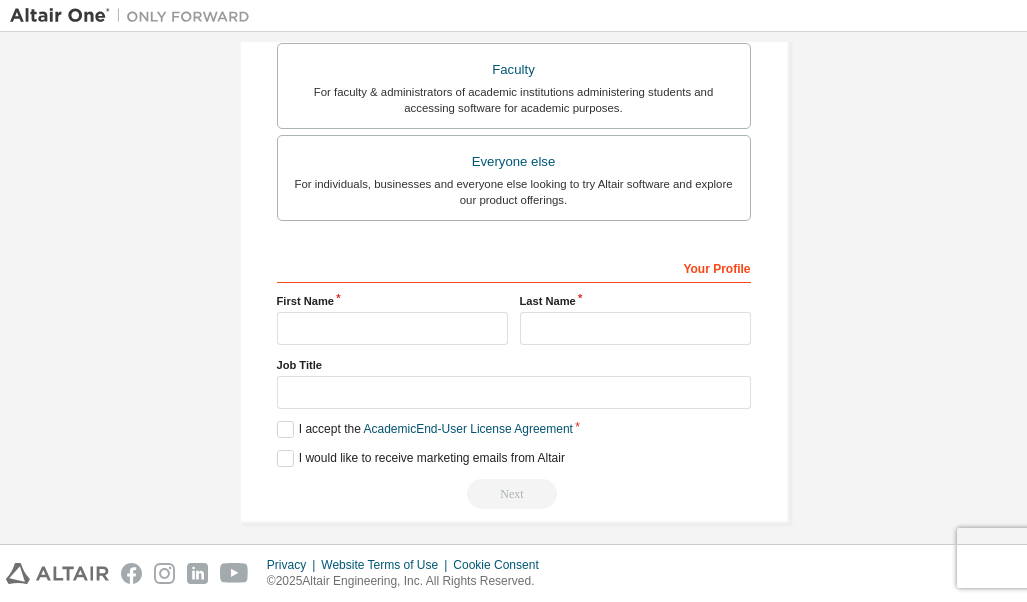 scroll, scrollTop: 619, scrollLeft: 0, axis: vertical 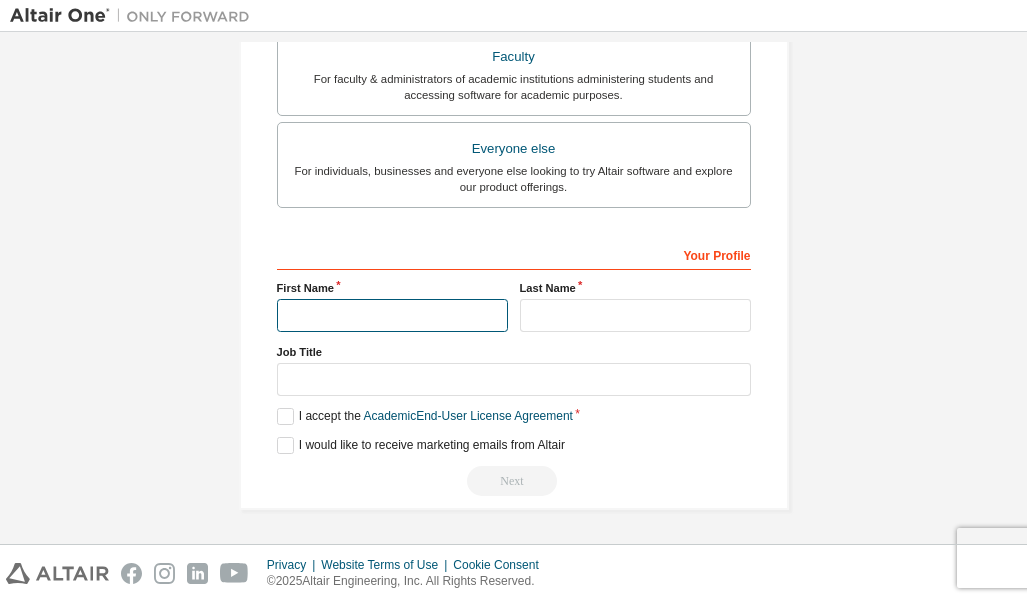 click at bounding box center (392, 315) 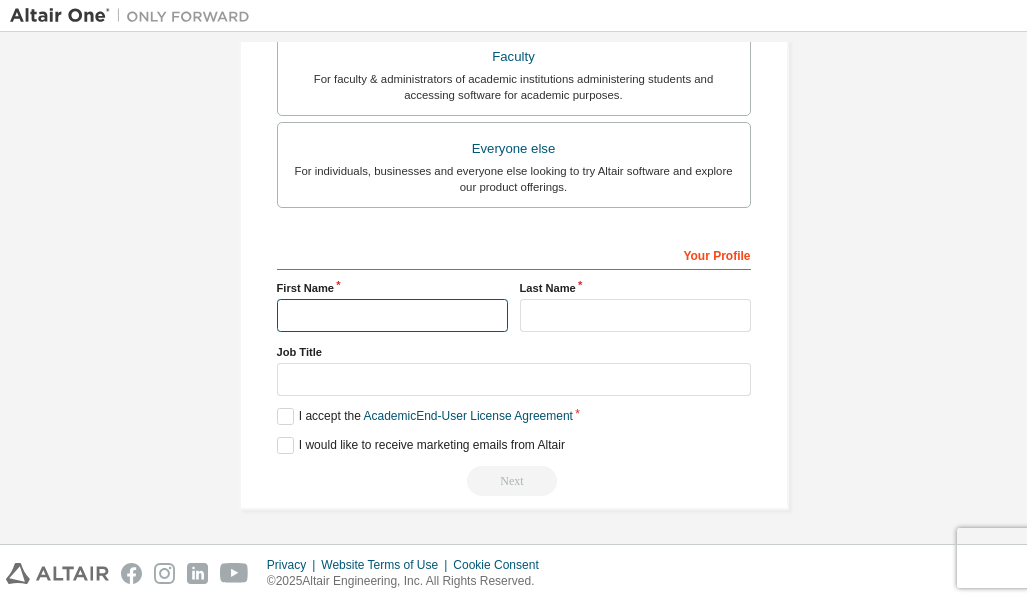 type on "*****" 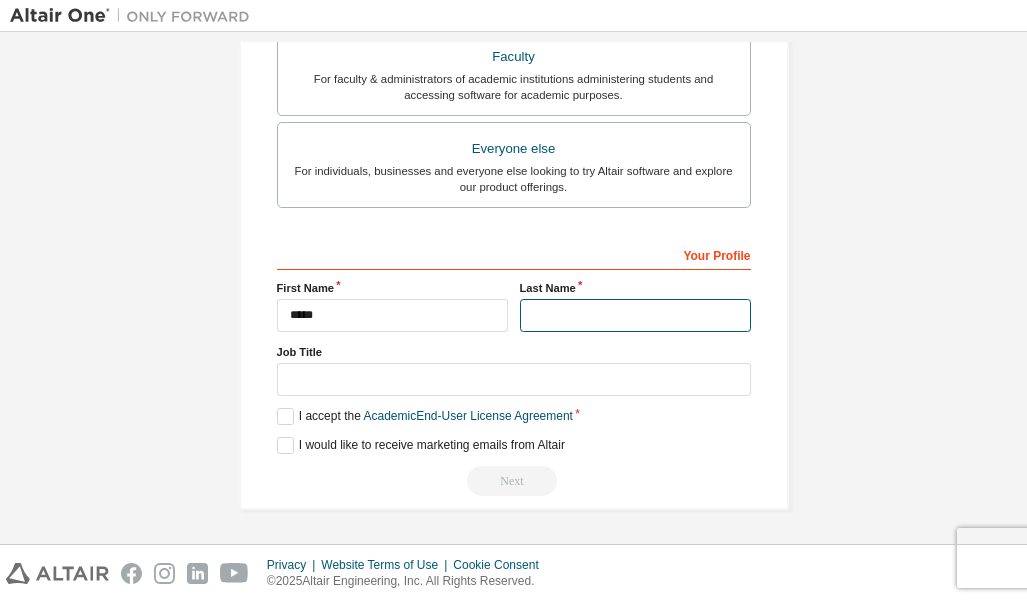 click at bounding box center (635, 315) 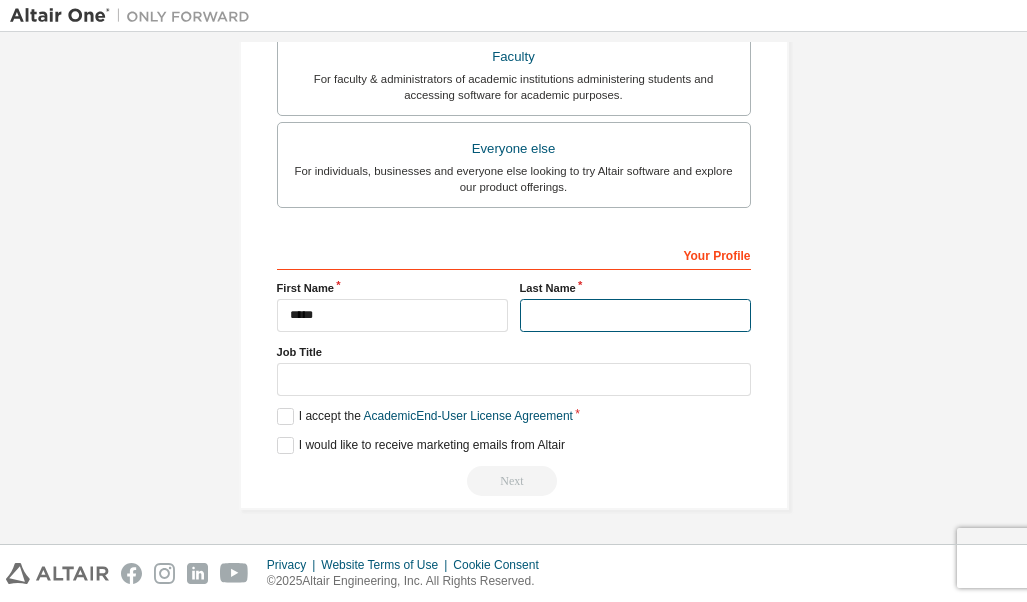 type on "**" 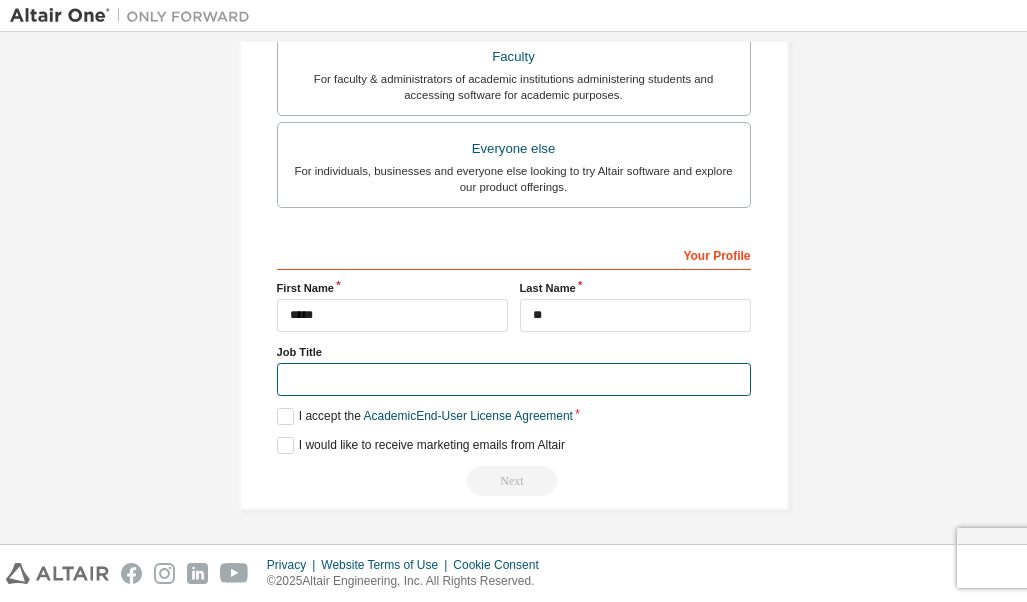 click at bounding box center (514, 379) 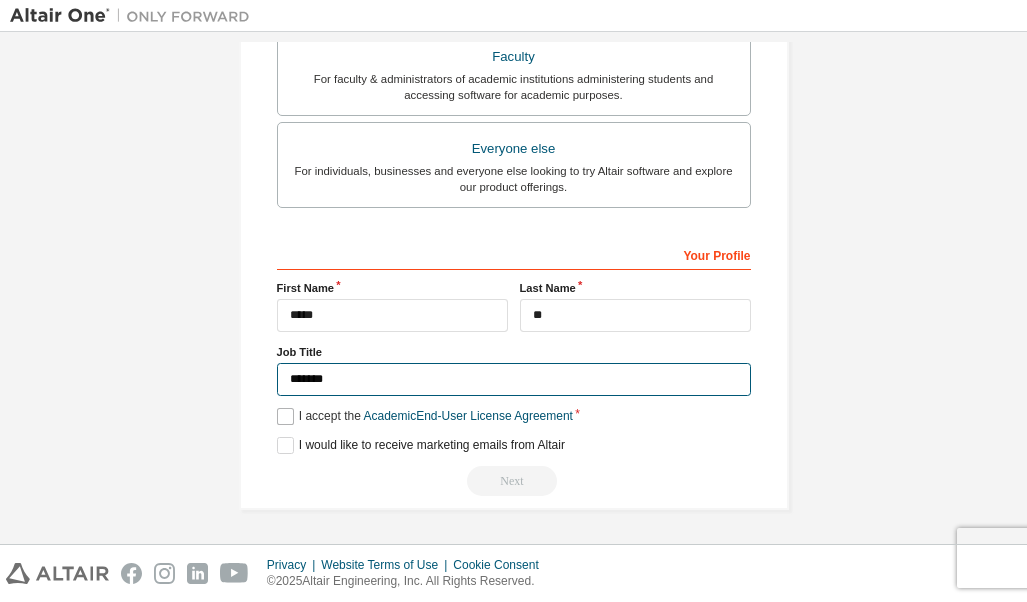 type on "*******" 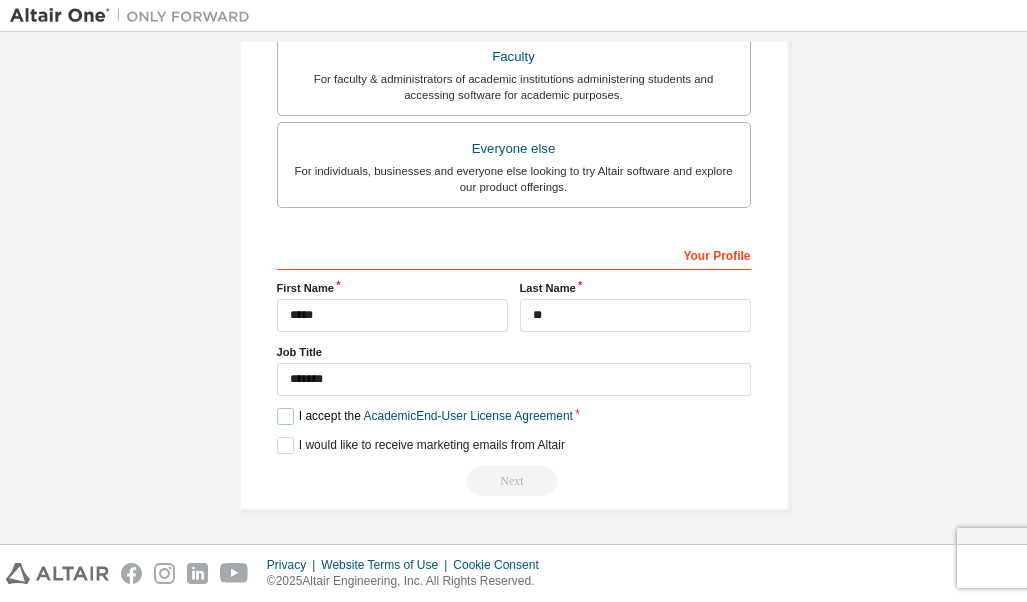 click on "I accept the   Academic   End-User License Agreement" at bounding box center [425, 416] 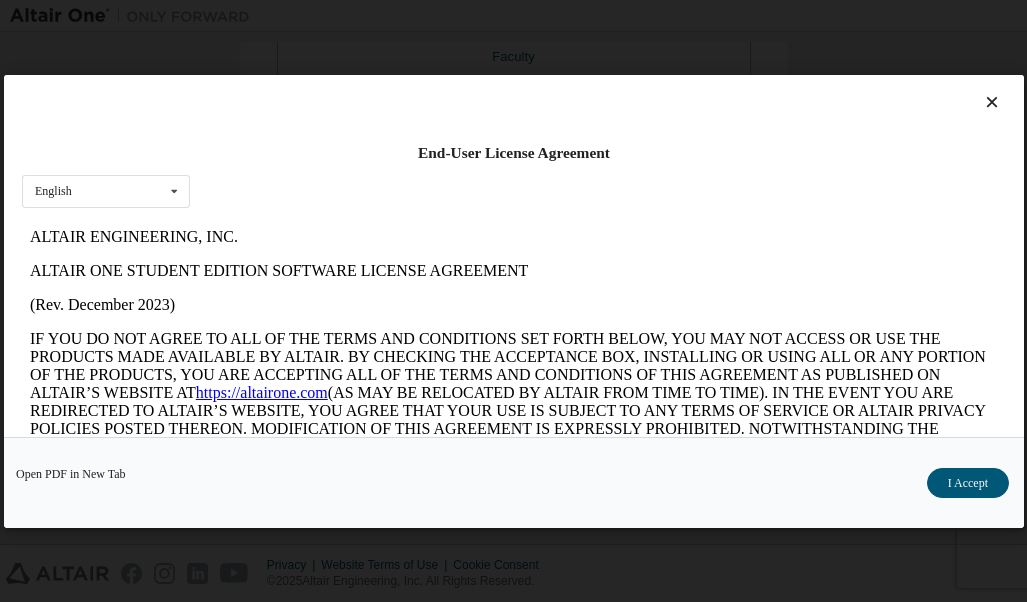 scroll, scrollTop: 0, scrollLeft: 0, axis: both 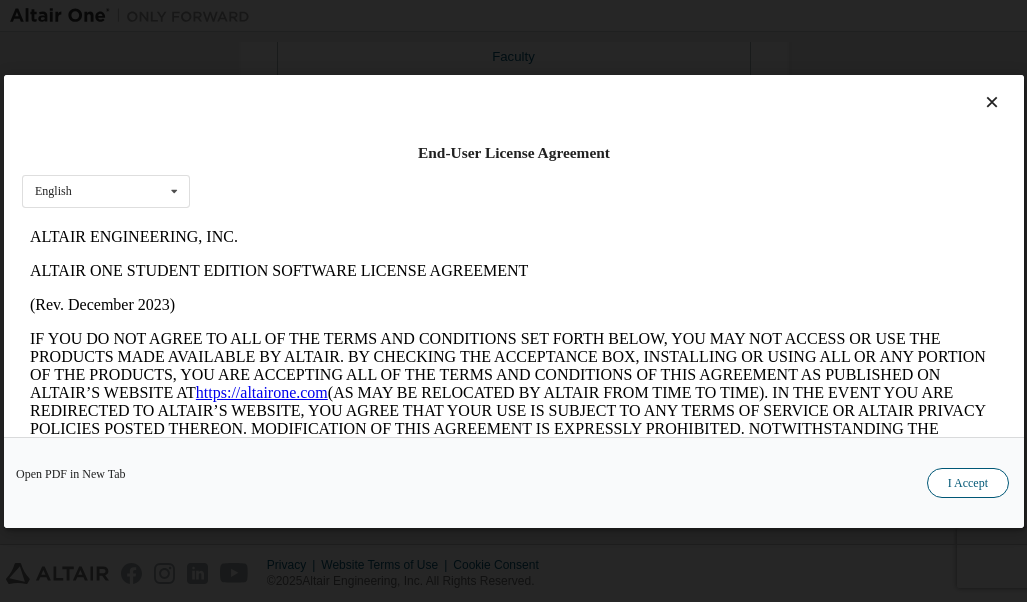 click on "I Accept" at bounding box center [967, 482] 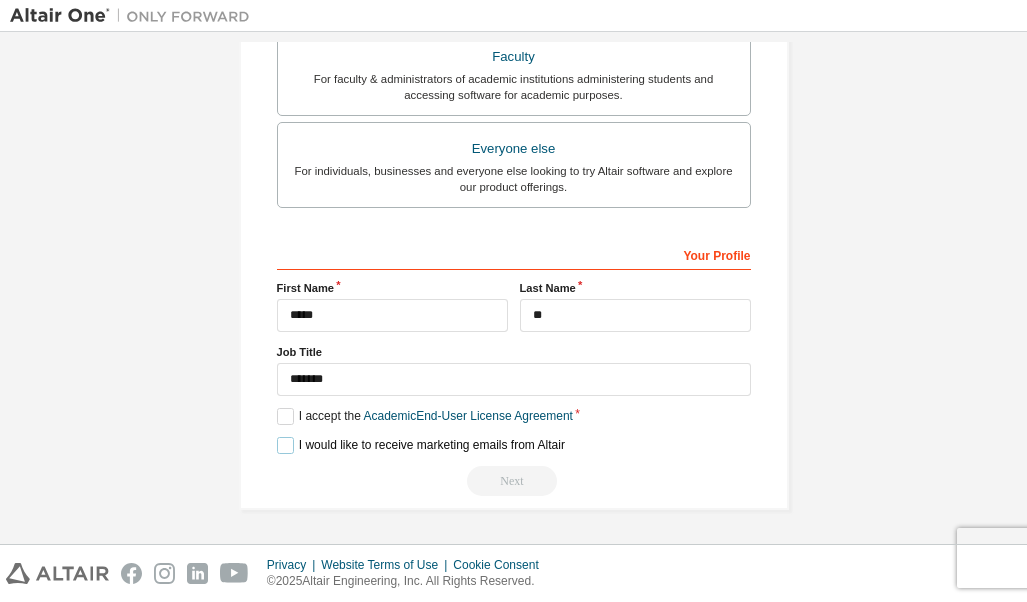 click on "I would like to receive marketing emails from Altair" at bounding box center (421, 445) 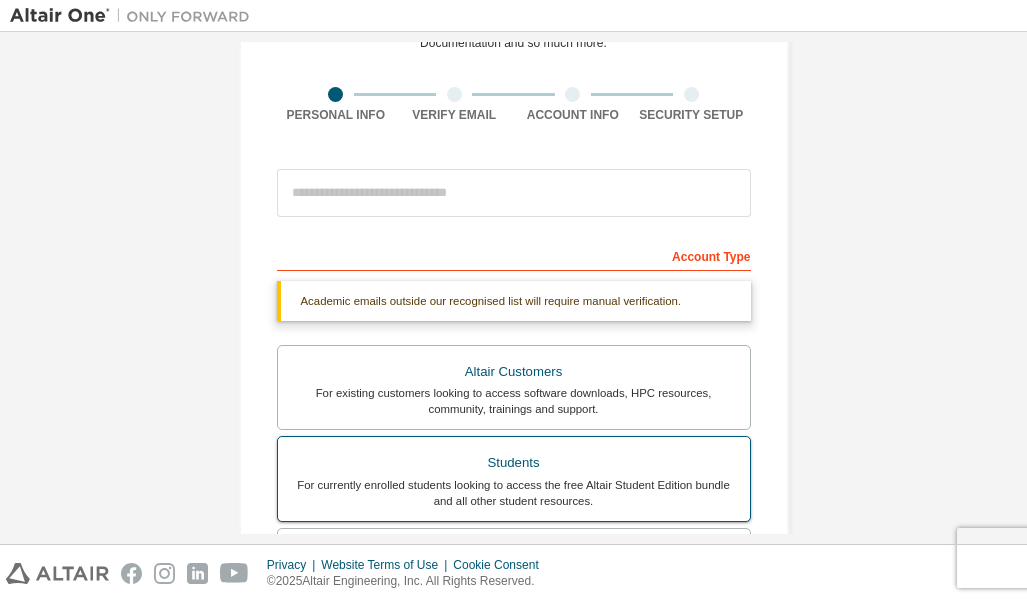 scroll, scrollTop: 119, scrollLeft: 0, axis: vertical 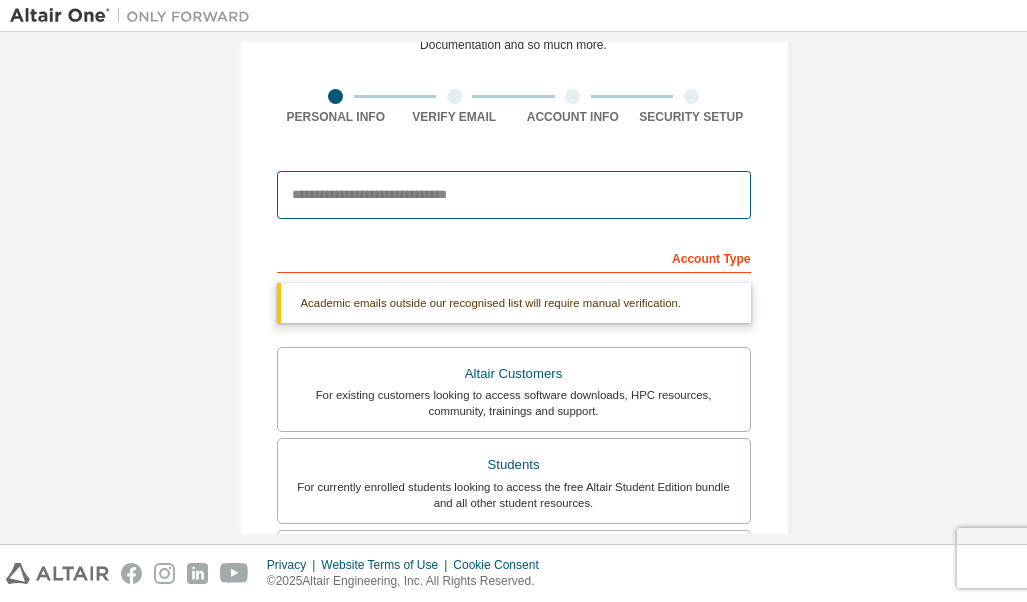 click at bounding box center (514, 195) 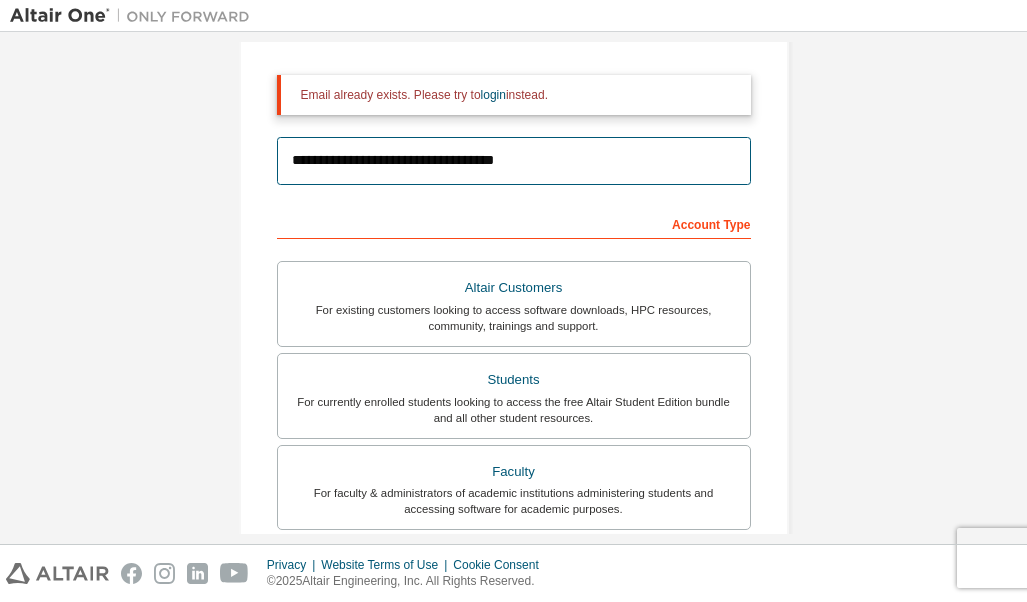 scroll, scrollTop: 31, scrollLeft: 0, axis: vertical 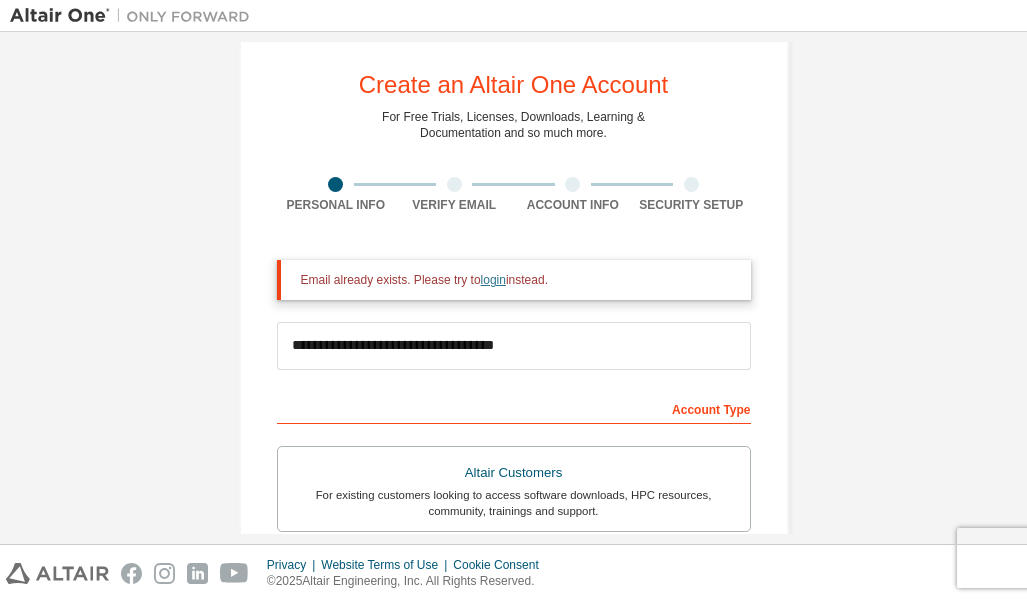 click on "login" at bounding box center (493, 280) 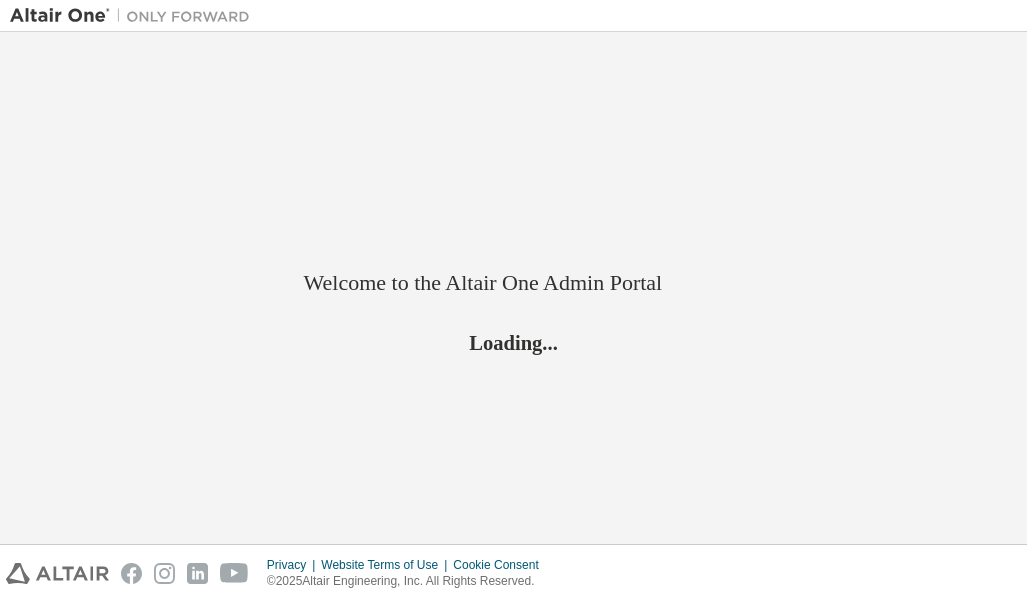 scroll, scrollTop: 0, scrollLeft: 0, axis: both 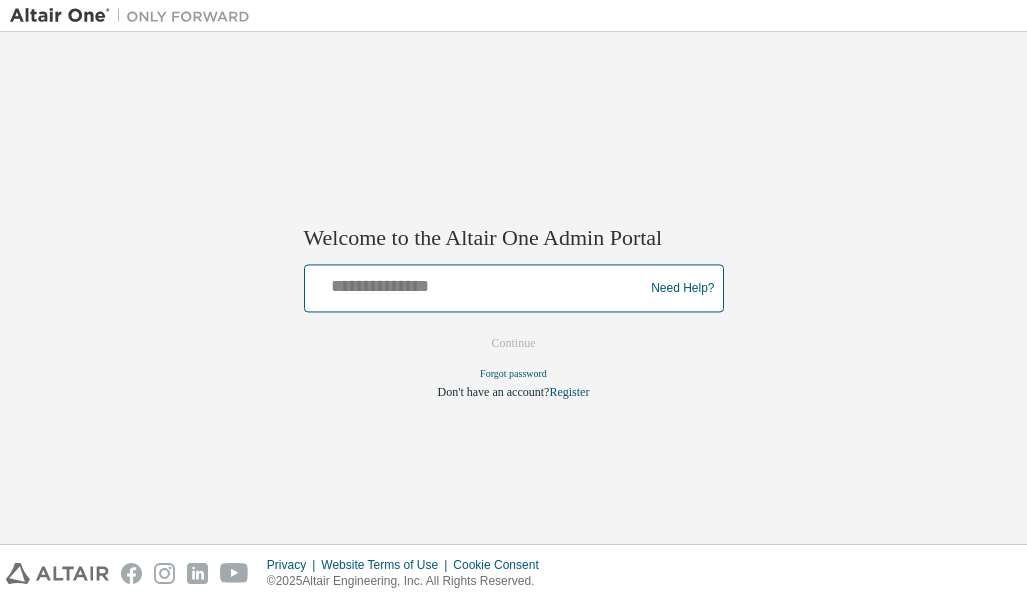 click at bounding box center [477, 284] 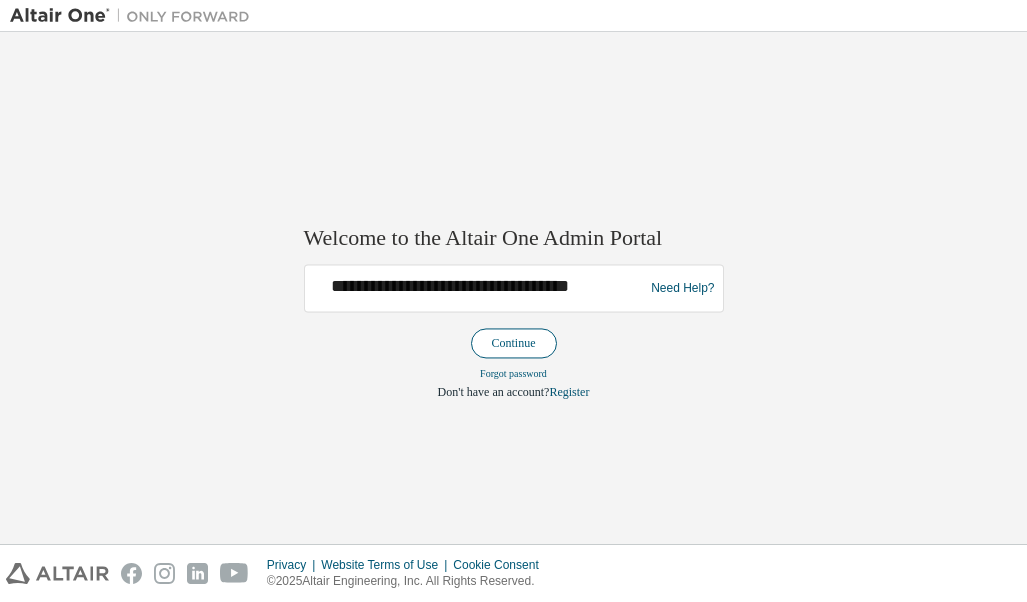 click on "Continue" at bounding box center [514, 344] 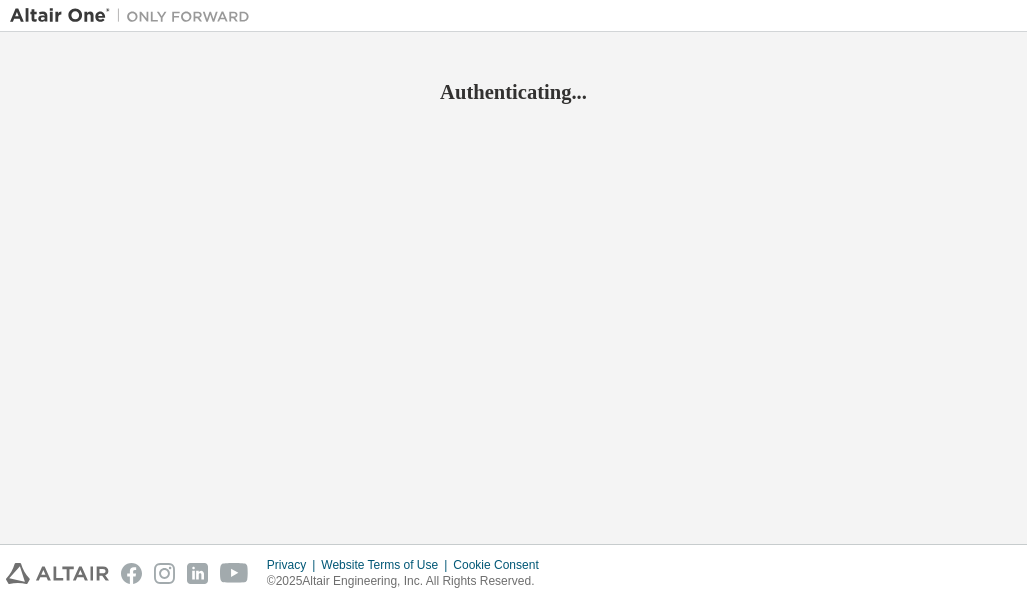 scroll, scrollTop: 0, scrollLeft: 0, axis: both 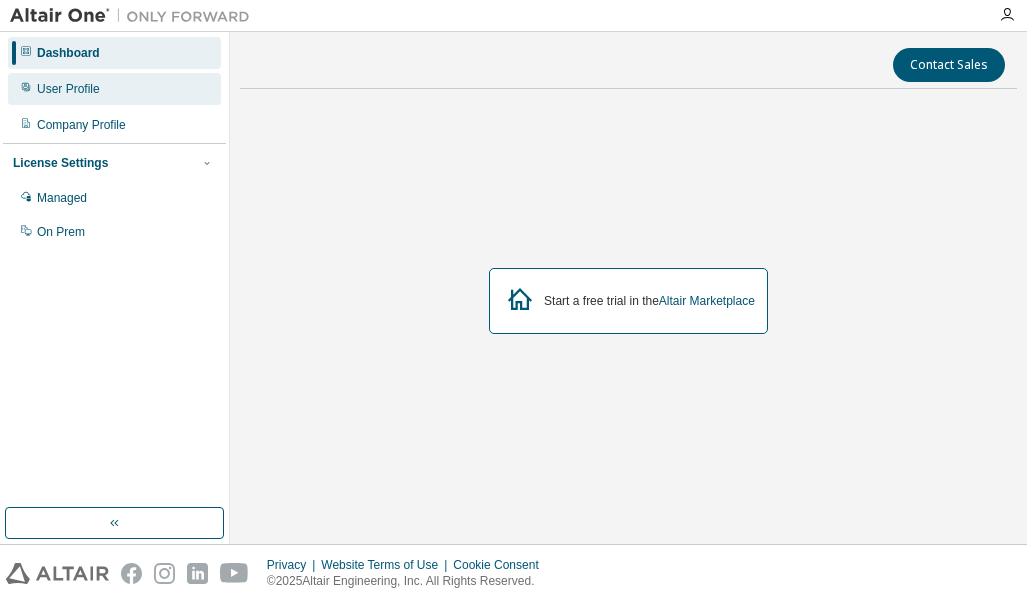 click on "User Profile" at bounding box center (68, 89) 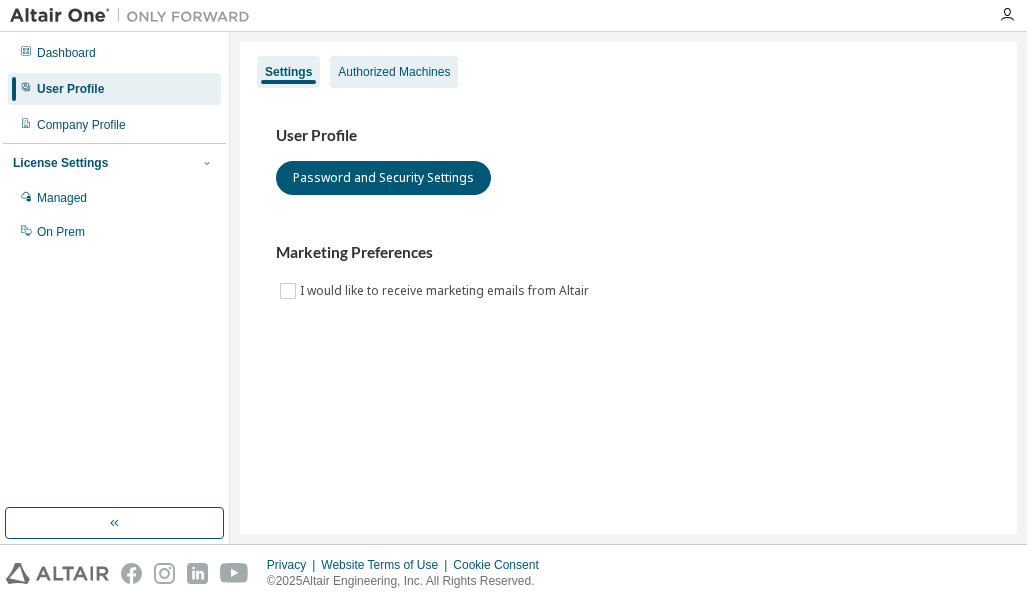 click on "Authorized Machines" at bounding box center [394, 72] 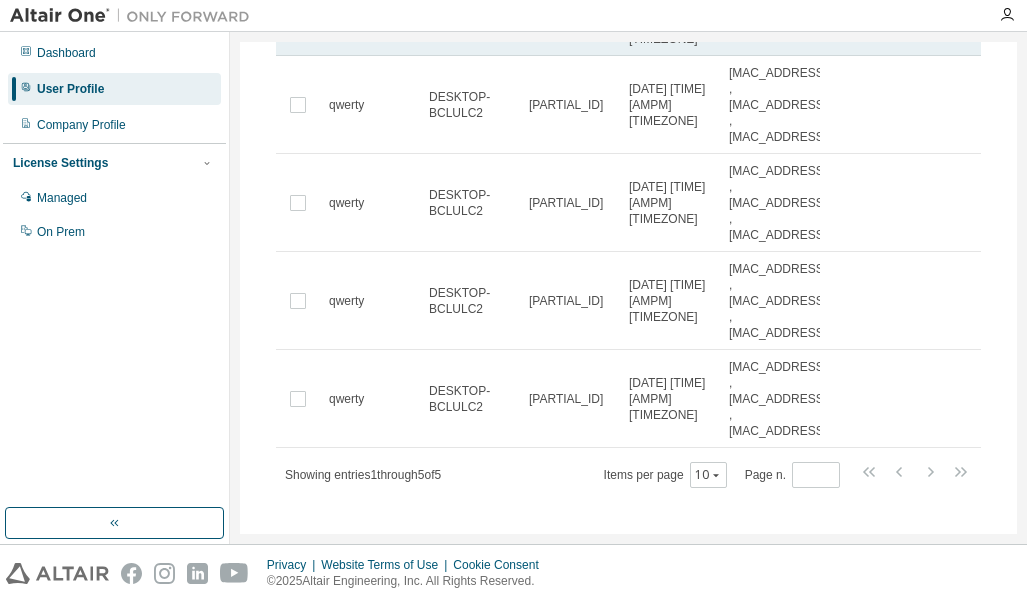 scroll, scrollTop: 264, scrollLeft: 0, axis: vertical 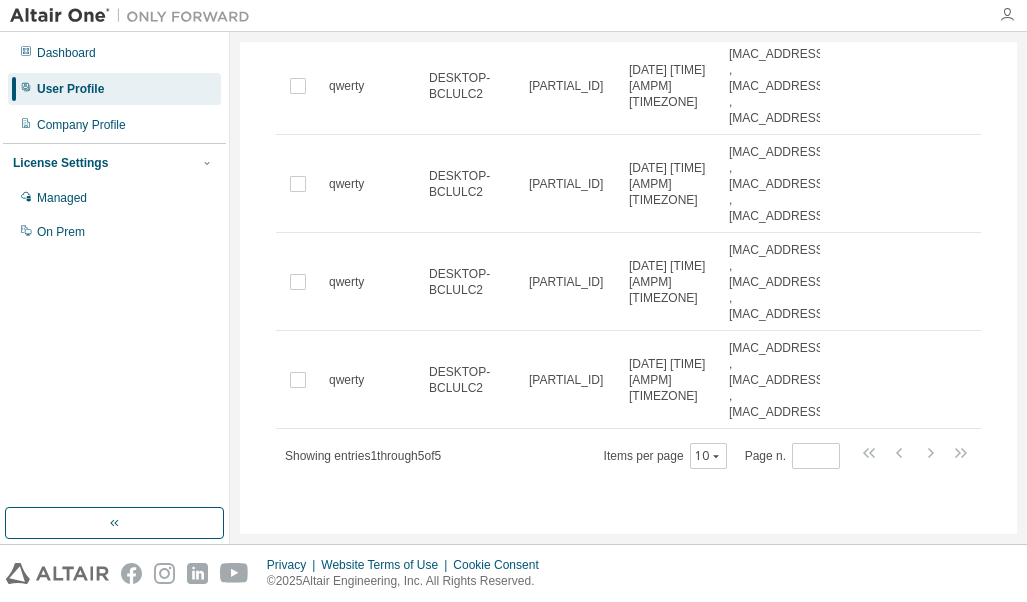 click at bounding box center [1007, 15] 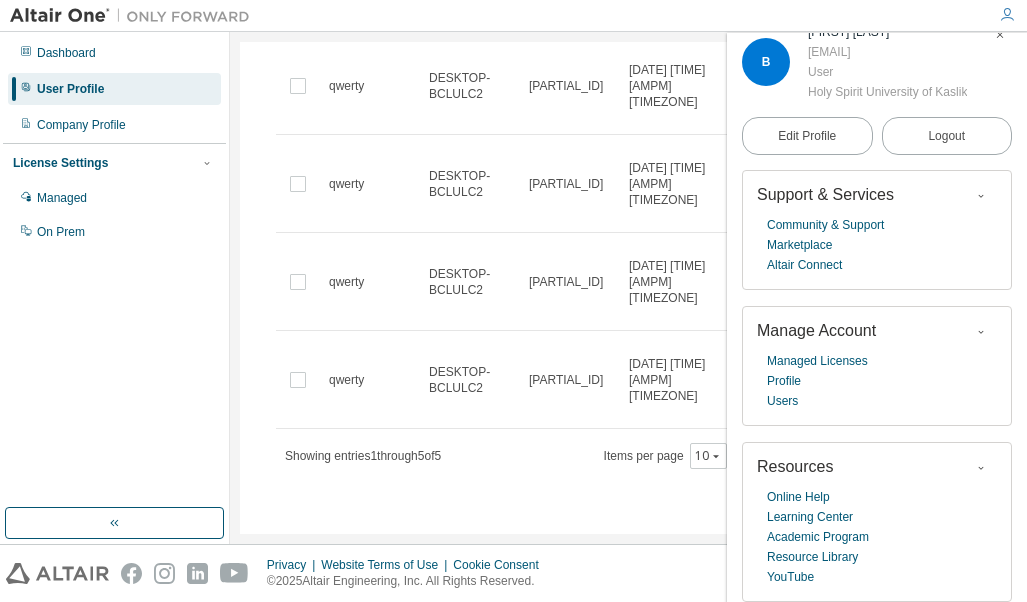 scroll, scrollTop: 95, scrollLeft: 0, axis: vertical 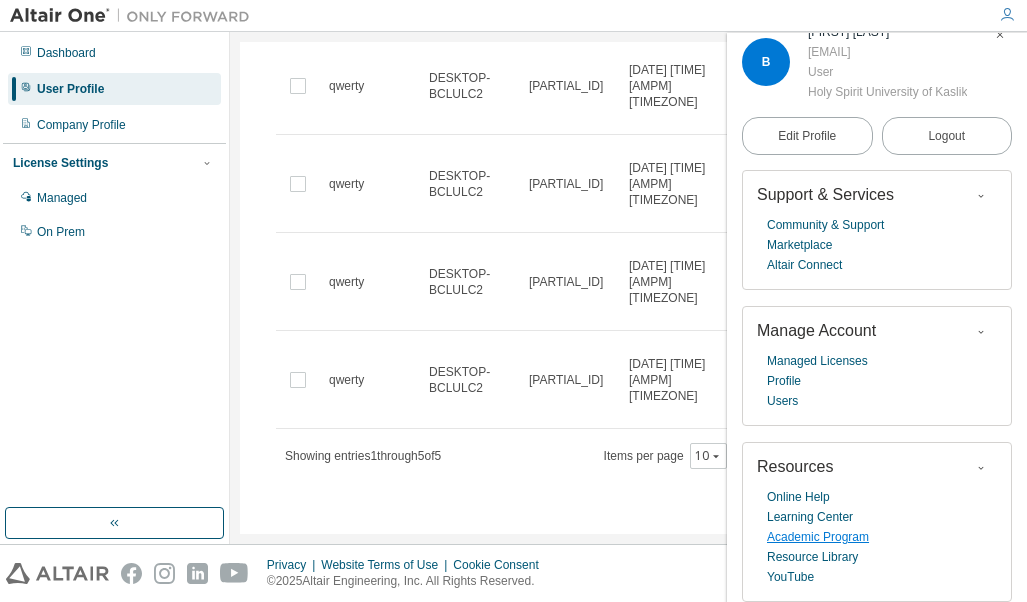 click on "Academic Program" at bounding box center [818, 537] 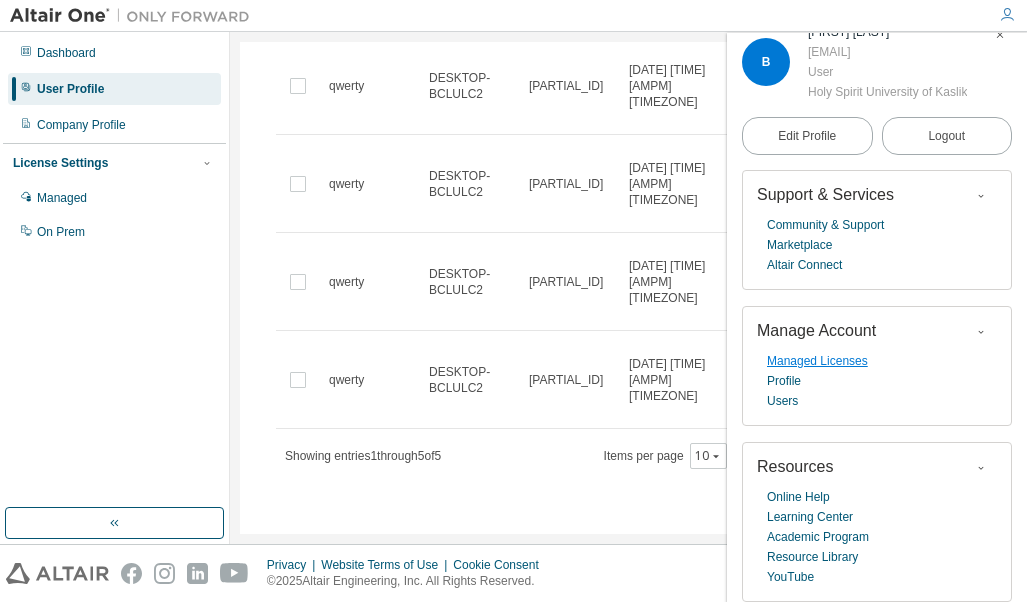 click on "Managed Licenses" at bounding box center (817, 361) 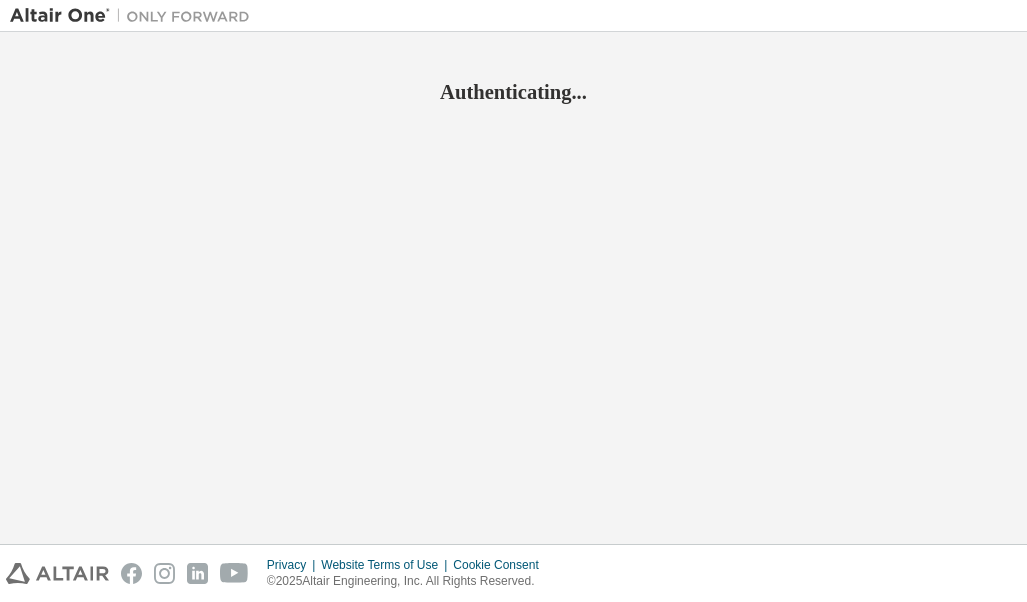 scroll, scrollTop: 0, scrollLeft: 0, axis: both 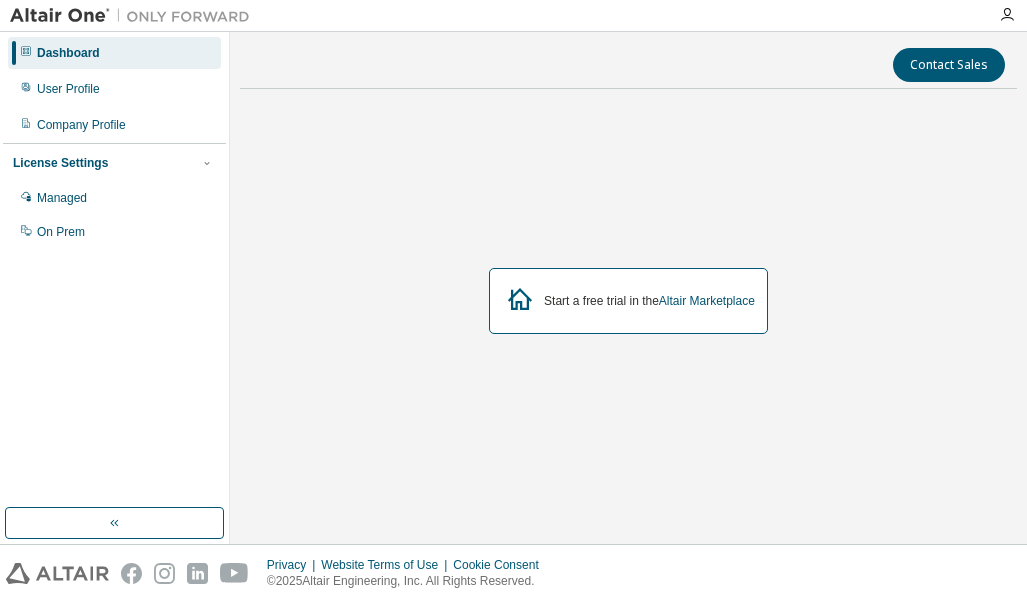 click on "Start a free trial in the  Altair Marketplace" at bounding box center [649, 301] 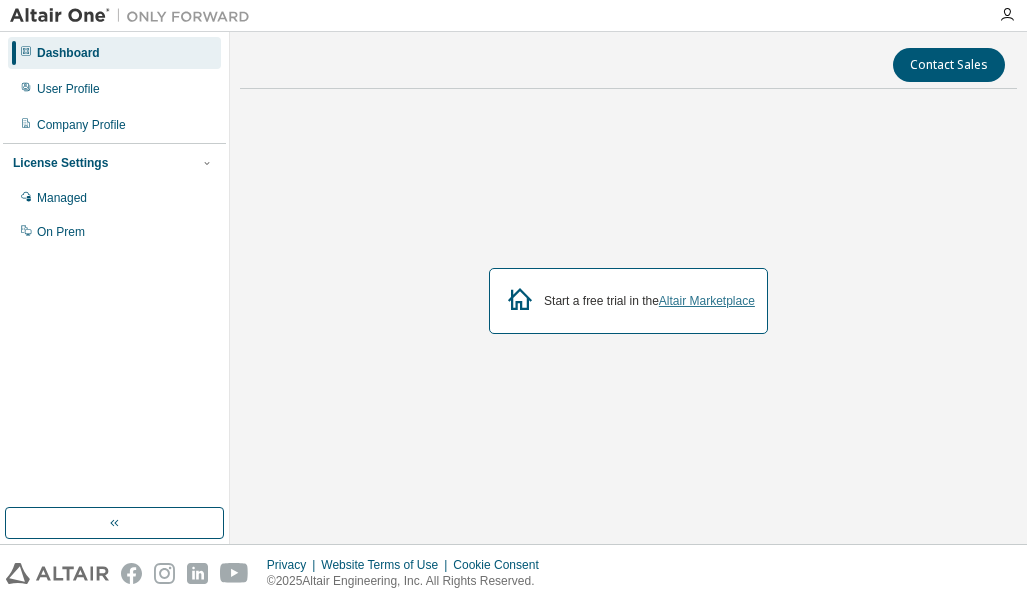 click on "Altair Marketplace" at bounding box center (707, 301) 